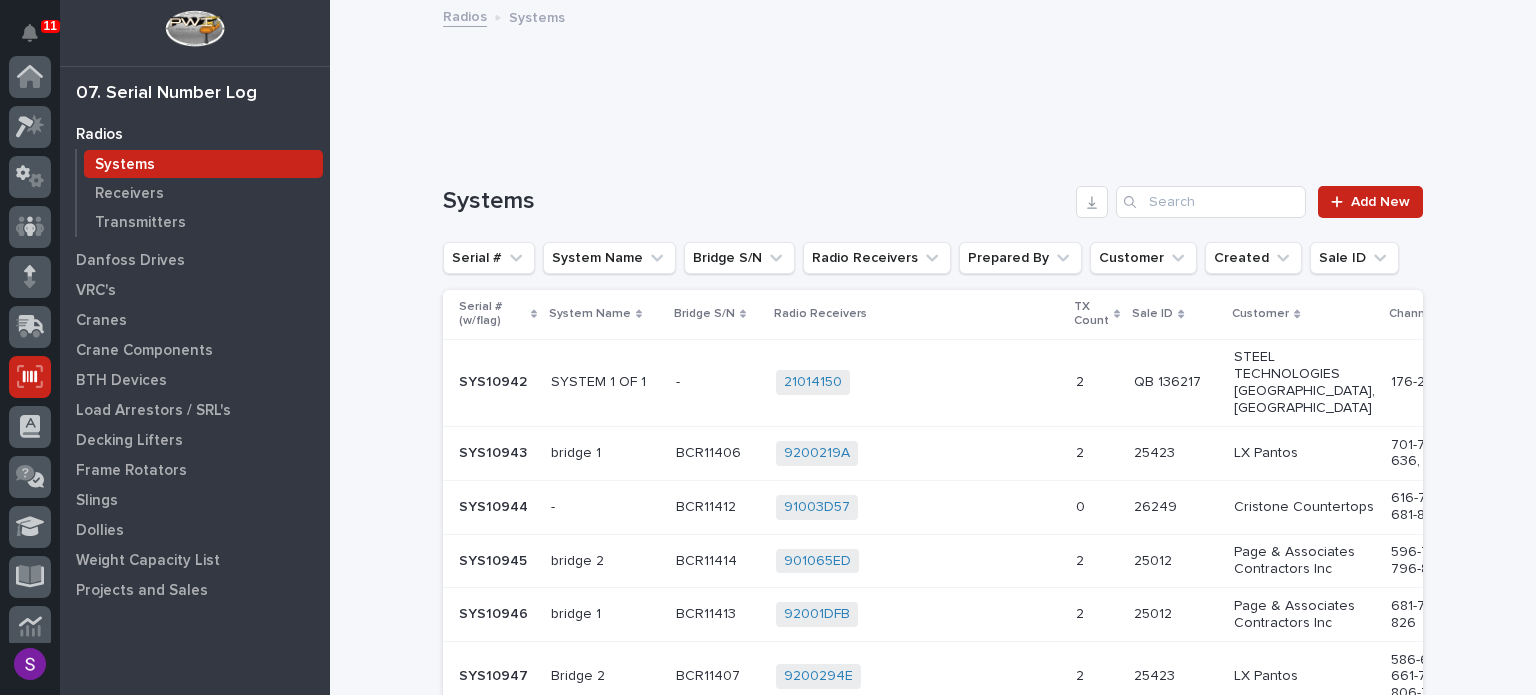 scroll, scrollTop: 0, scrollLeft: 0, axis: both 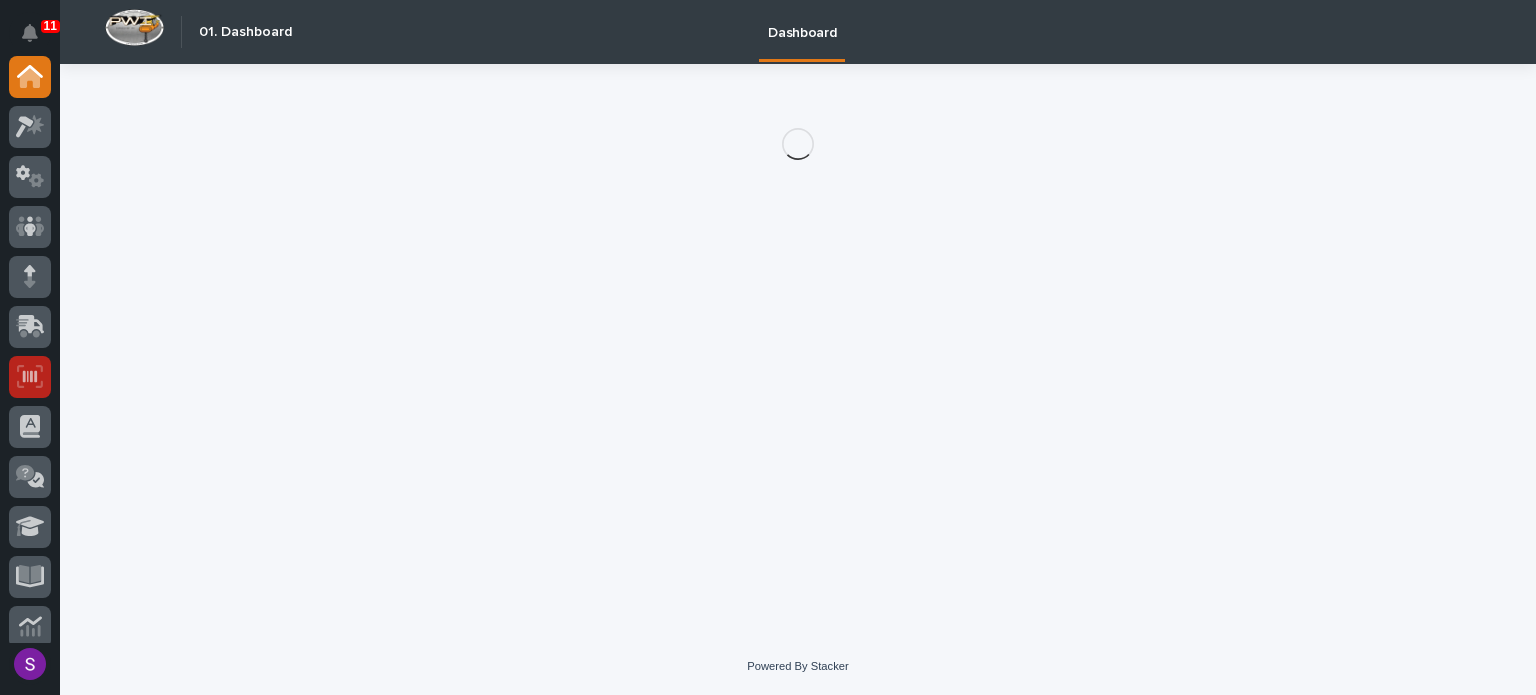 click at bounding box center [30, 377] 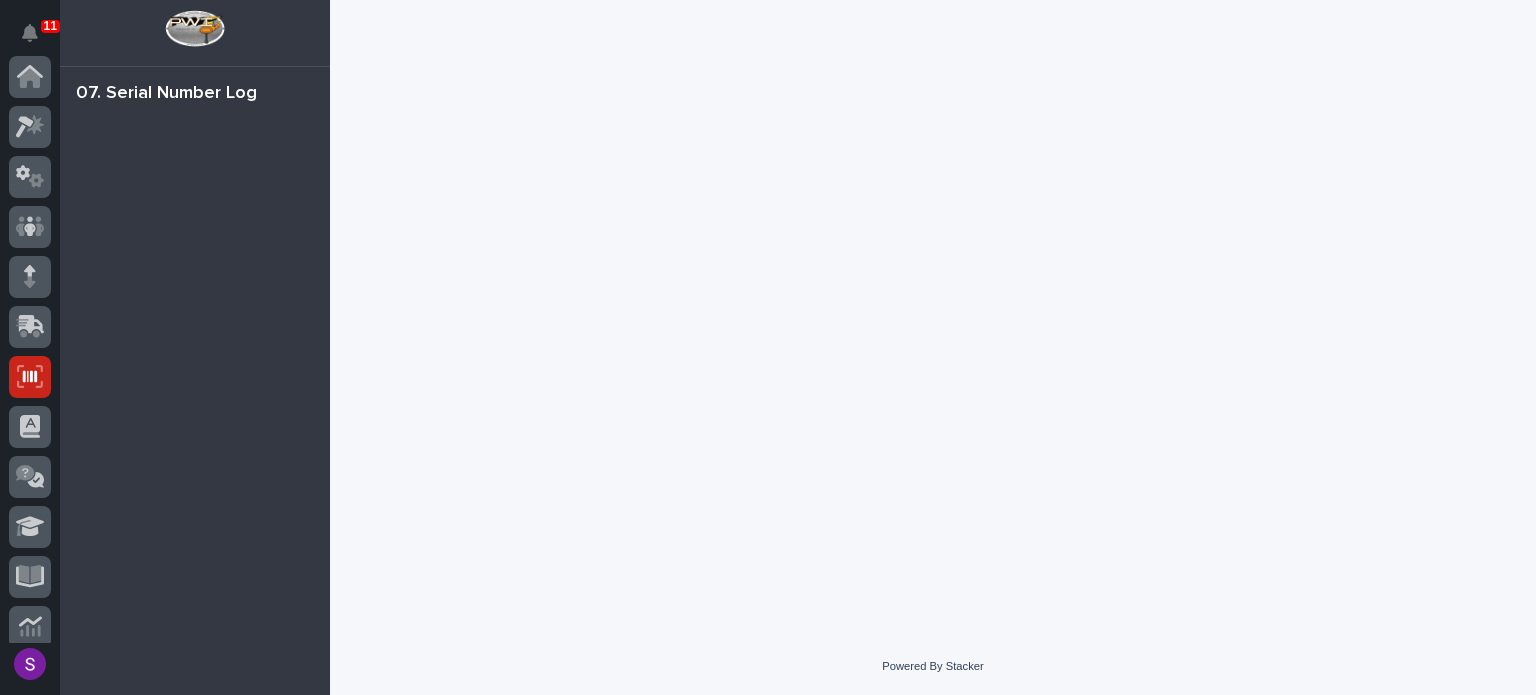 scroll, scrollTop: 300, scrollLeft: 0, axis: vertical 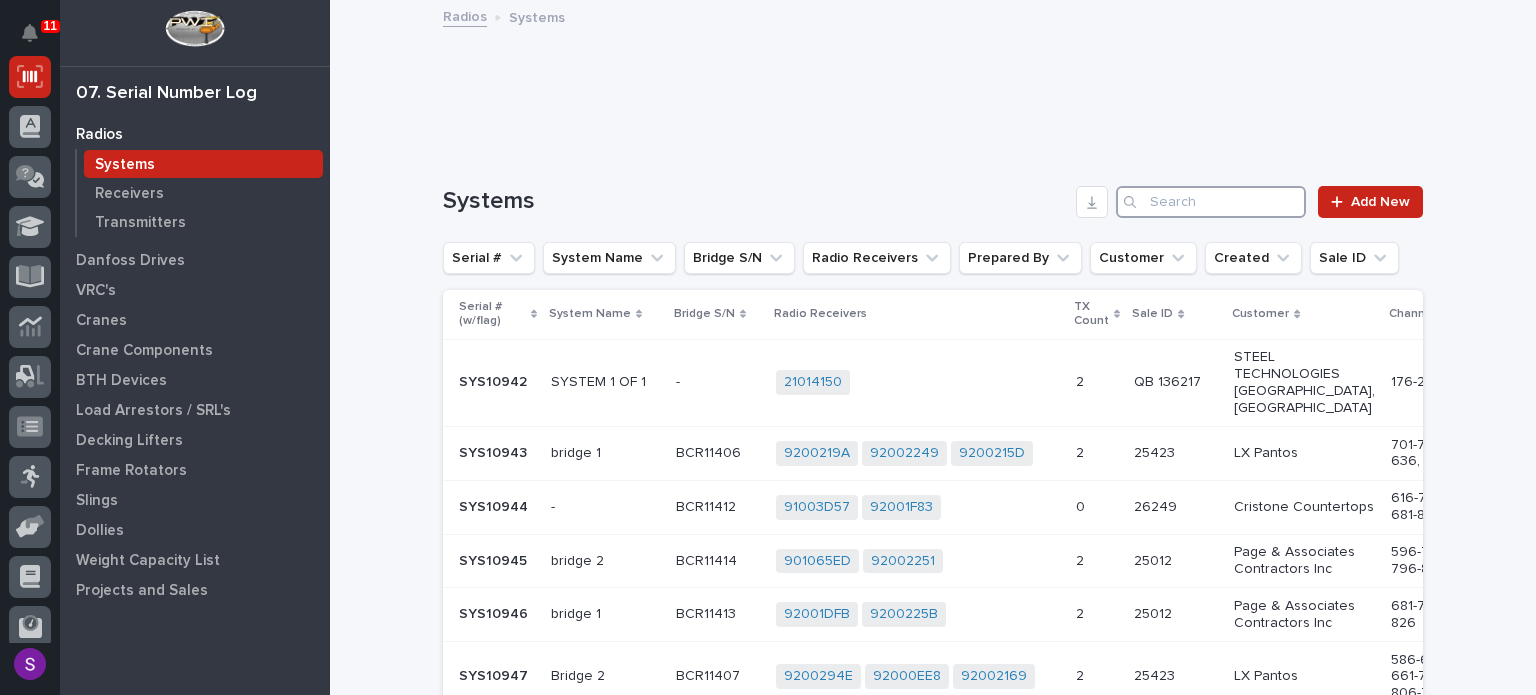 click at bounding box center [1211, 202] 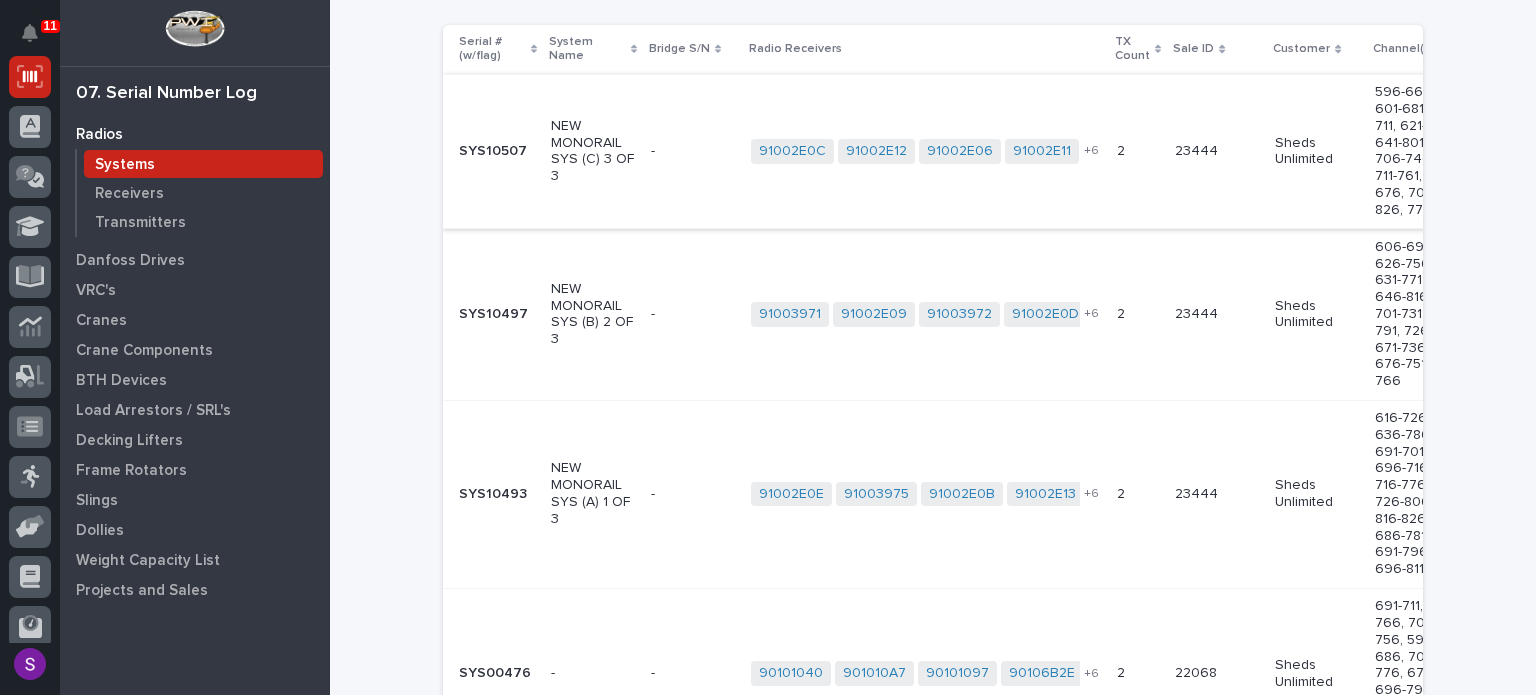scroll, scrollTop: 300, scrollLeft: 0, axis: vertical 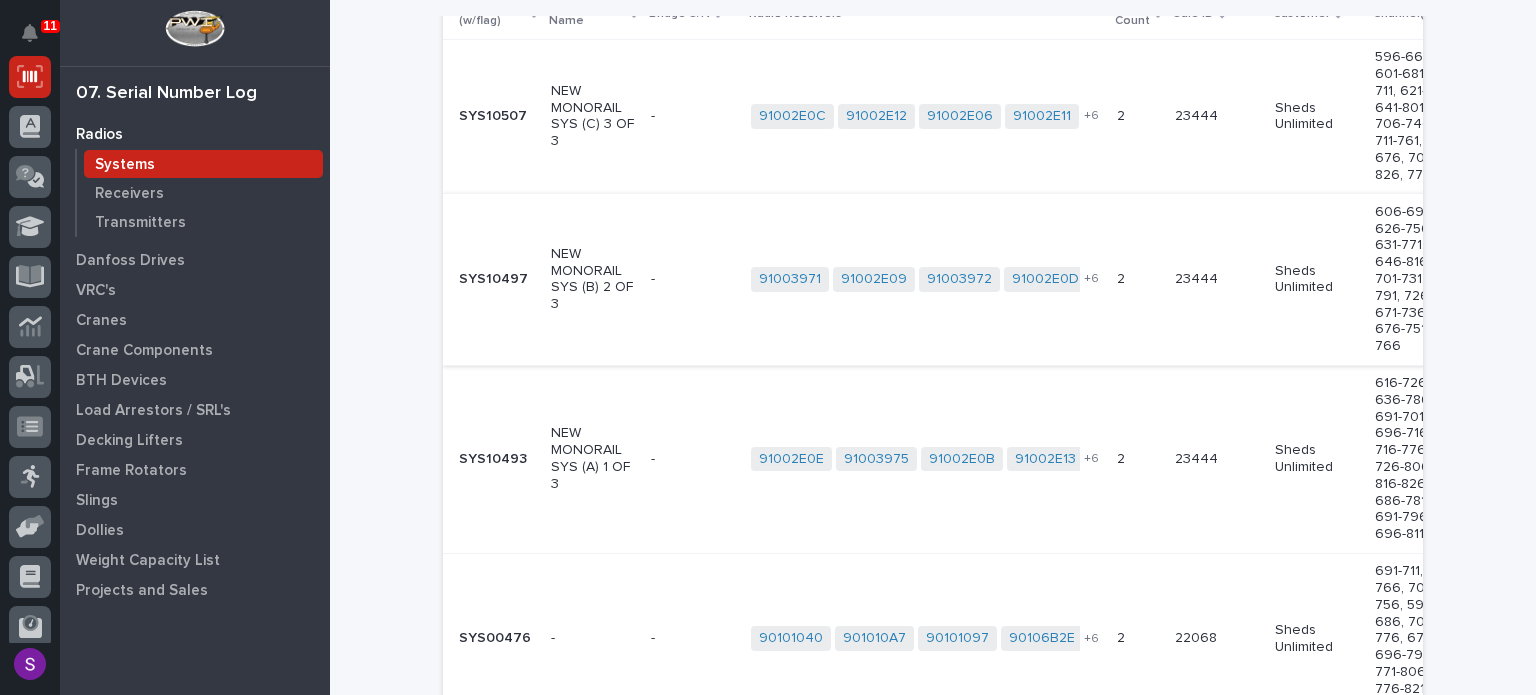 type on "shed" 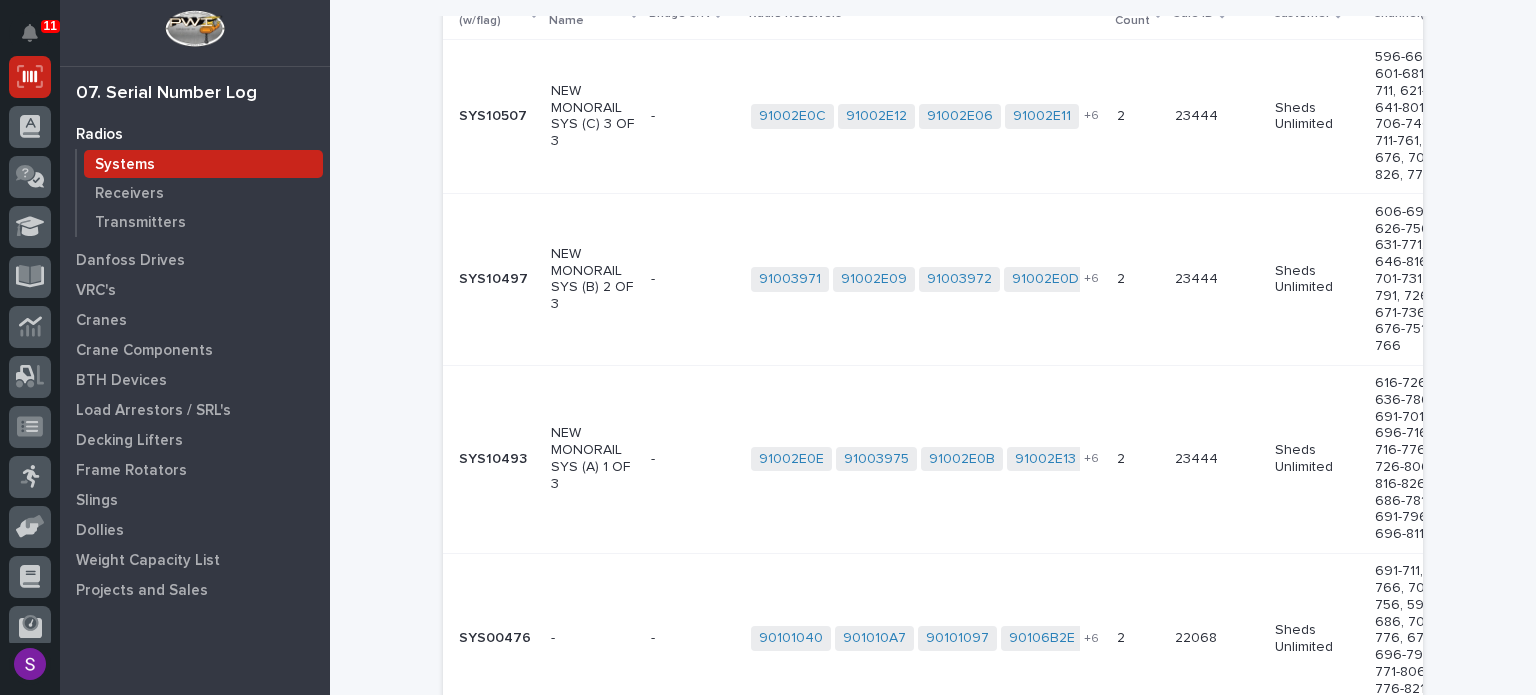 click on "2 2" at bounding box center (1138, 279) 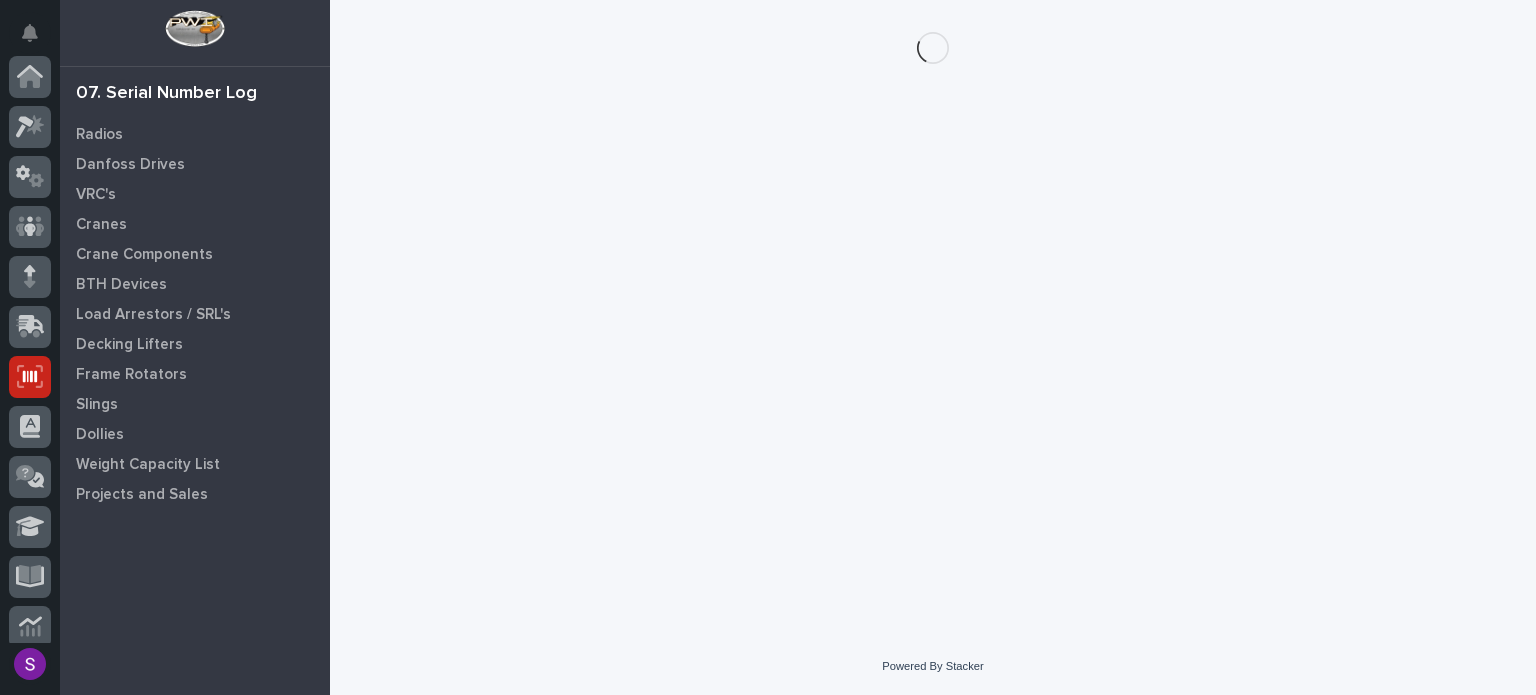 scroll, scrollTop: 300, scrollLeft: 0, axis: vertical 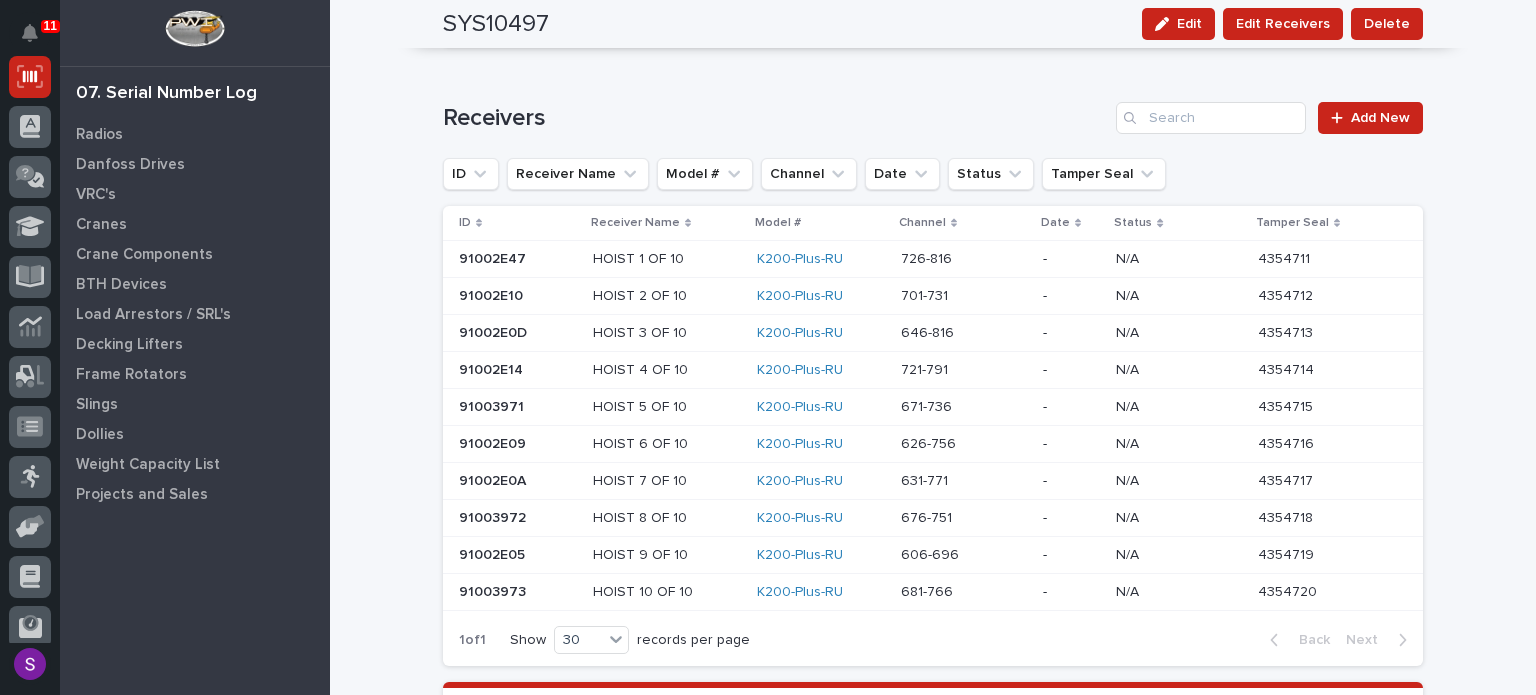 click on "721-791 721-791" at bounding box center (964, 370) 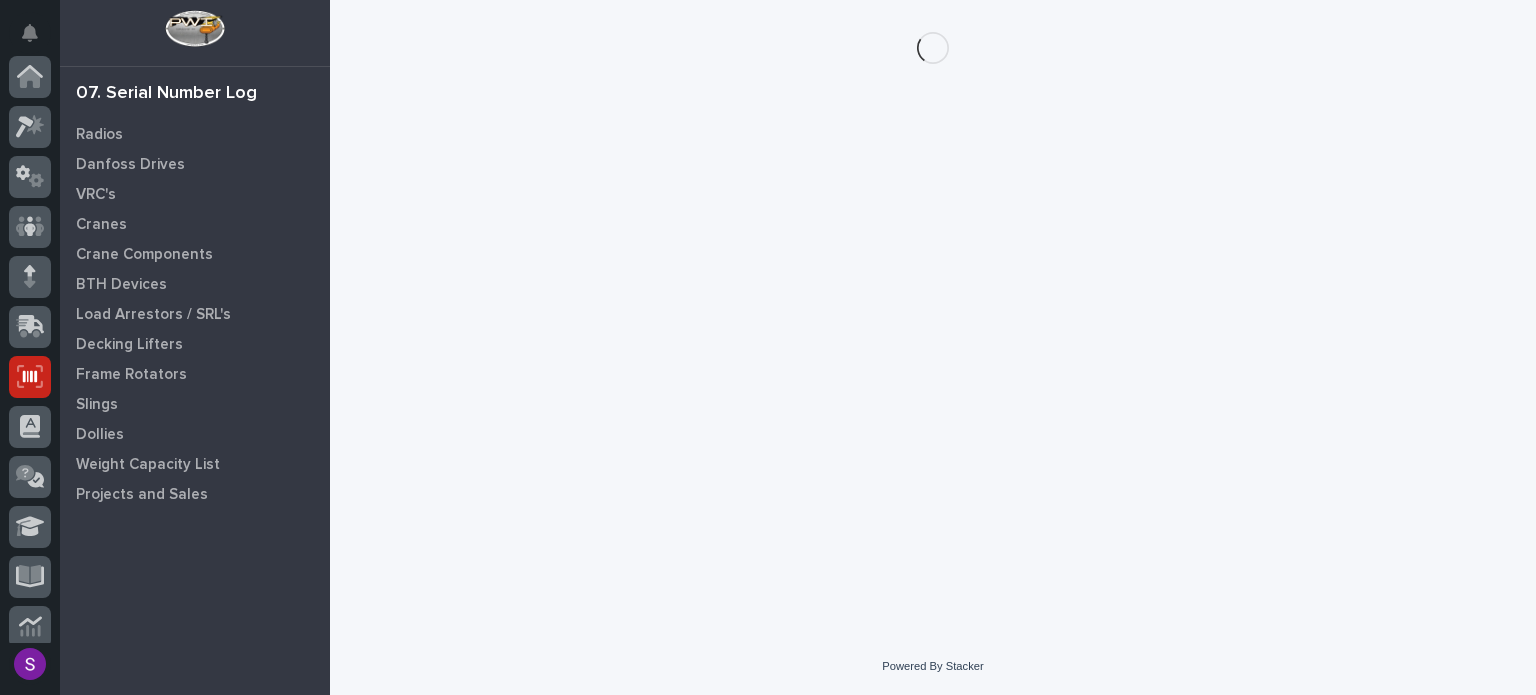 scroll, scrollTop: 300, scrollLeft: 0, axis: vertical 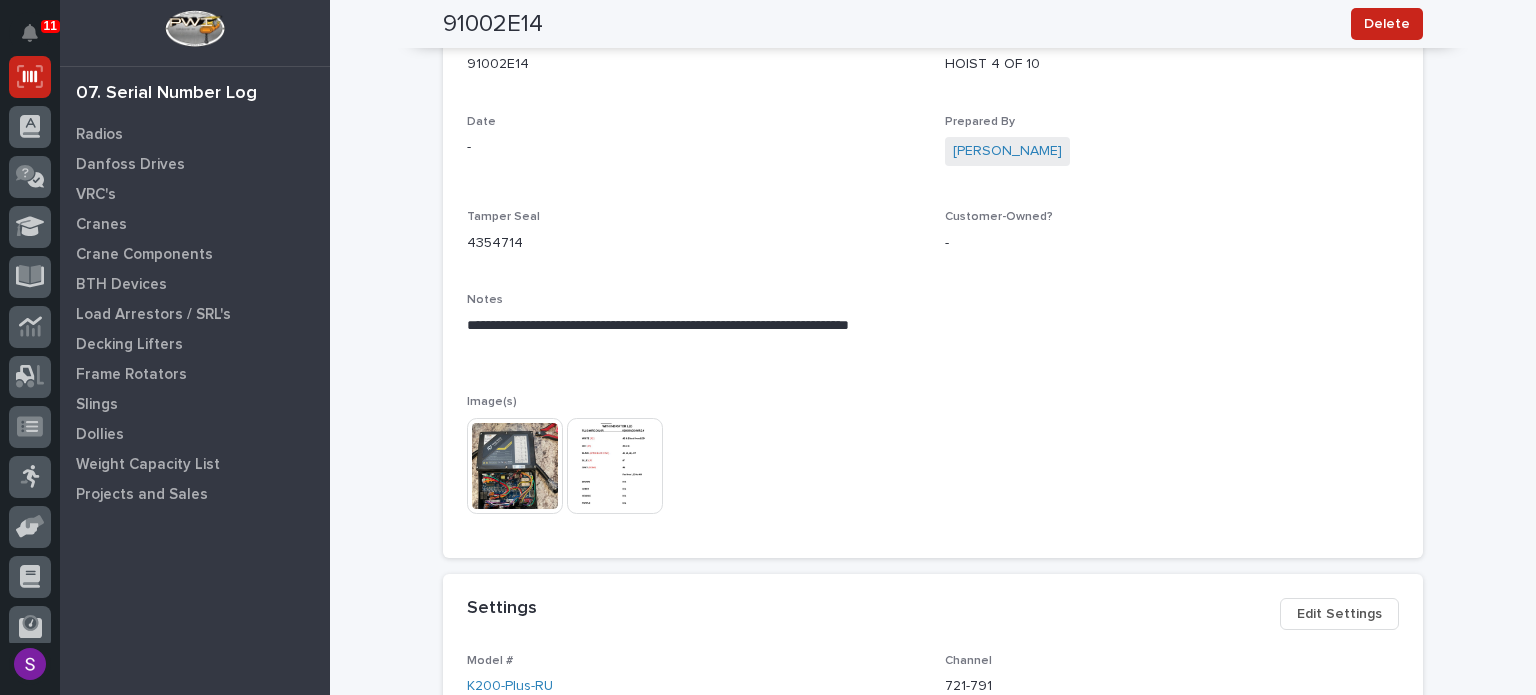 click at bounding box center (515, 466) 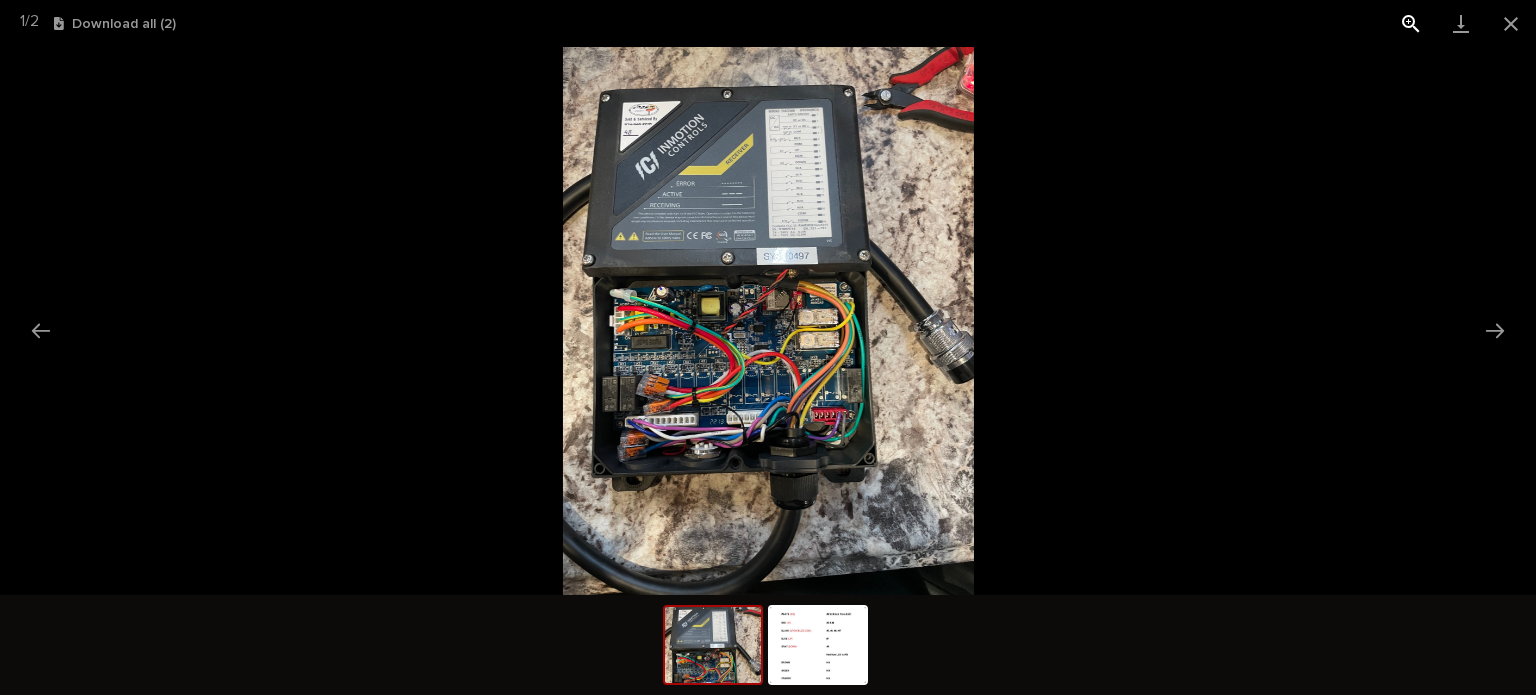 click at bounding box center (1411, 23) 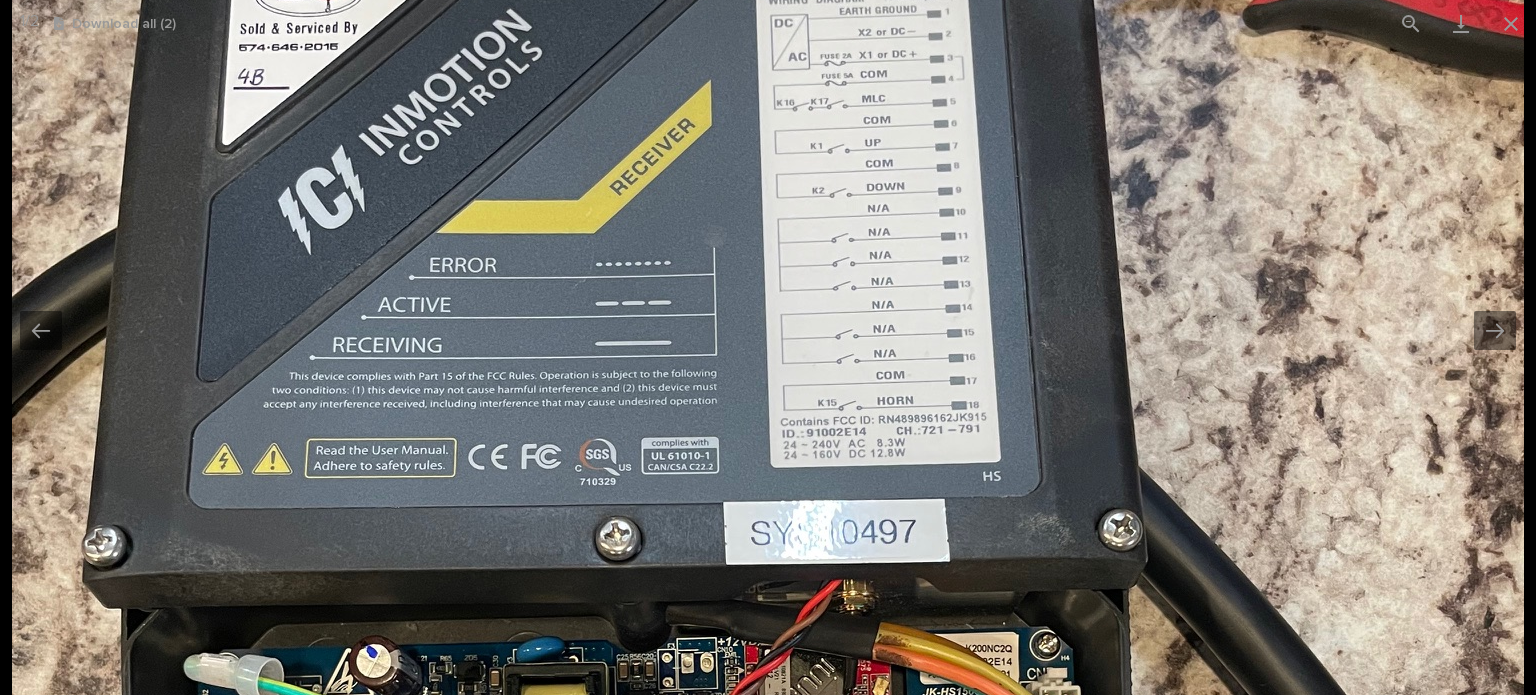 drag, startPoint x: 635, startPoint y: 169, endPoint x: 580, endPoint y: 546, distance: 380.9908 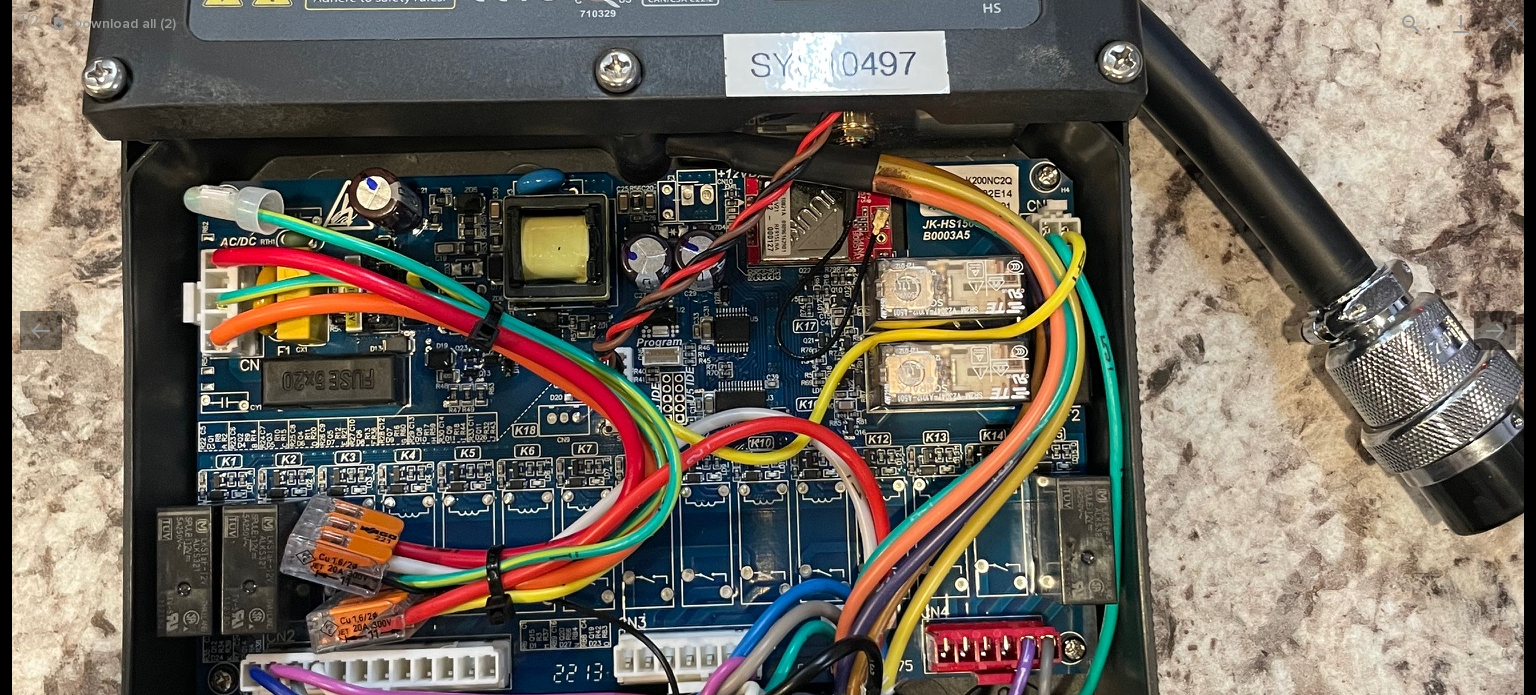 drag, startPoint x: 1113, startPoint y: 669, endPoint x: 1076, endPoint y: 47, distance: 623.0995 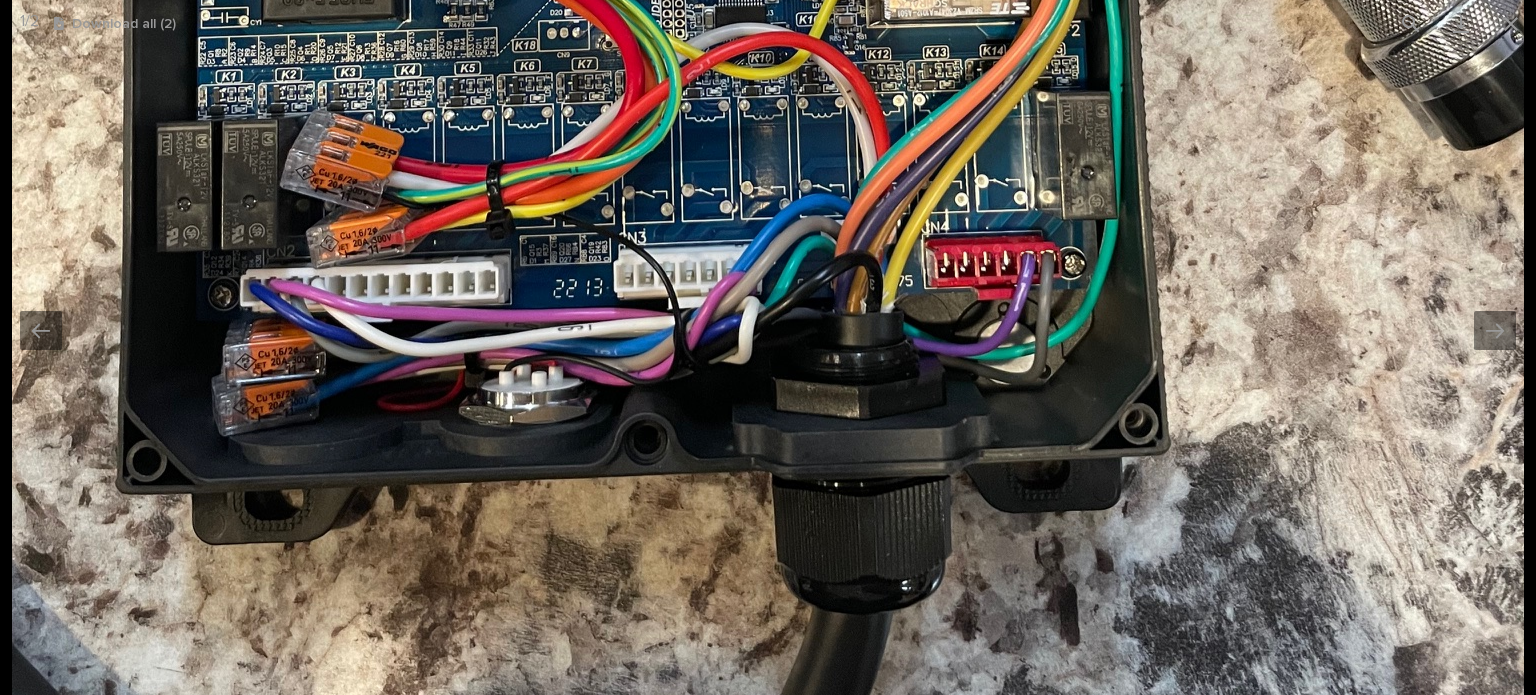 drag, startPoint x: 1032, startPoint y: 280, endPoint x: 1024, endPoint y: 525, distance: 245.13058 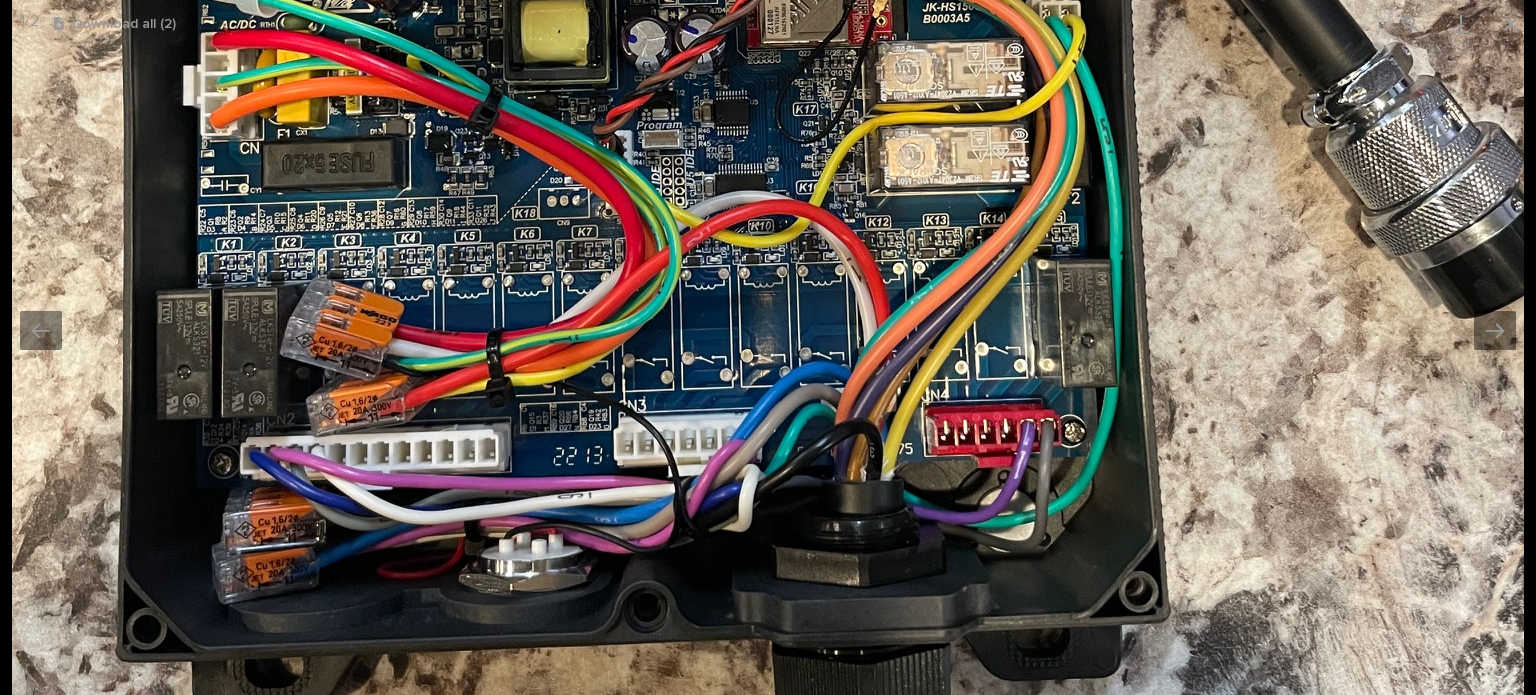 drag, startPoint x: 873, startPoint y: 220, endPoint x: 873, endPoint y: 248, distance: 28 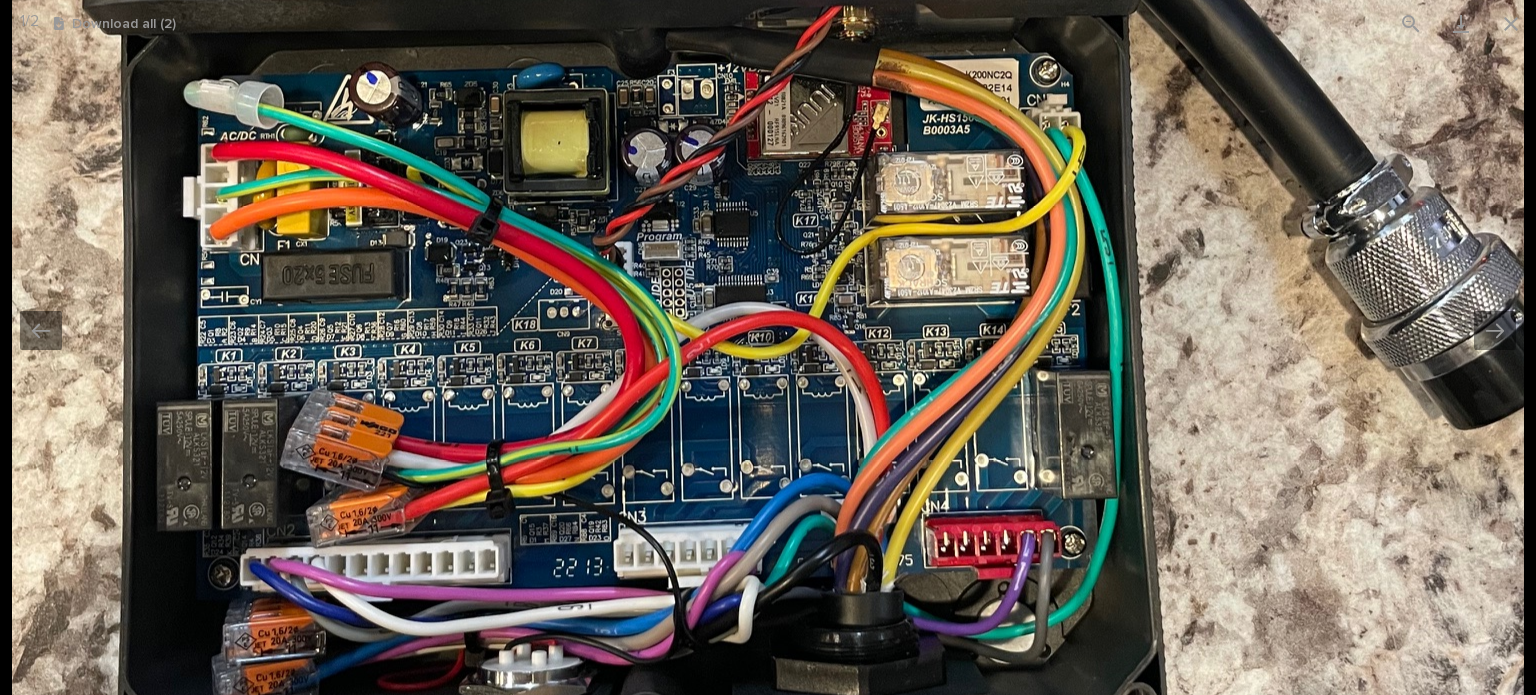 drag, startPoint x: 759, startPoint y: 325, endPoint x: 744, endPoint y: 435, distance: 111.01801 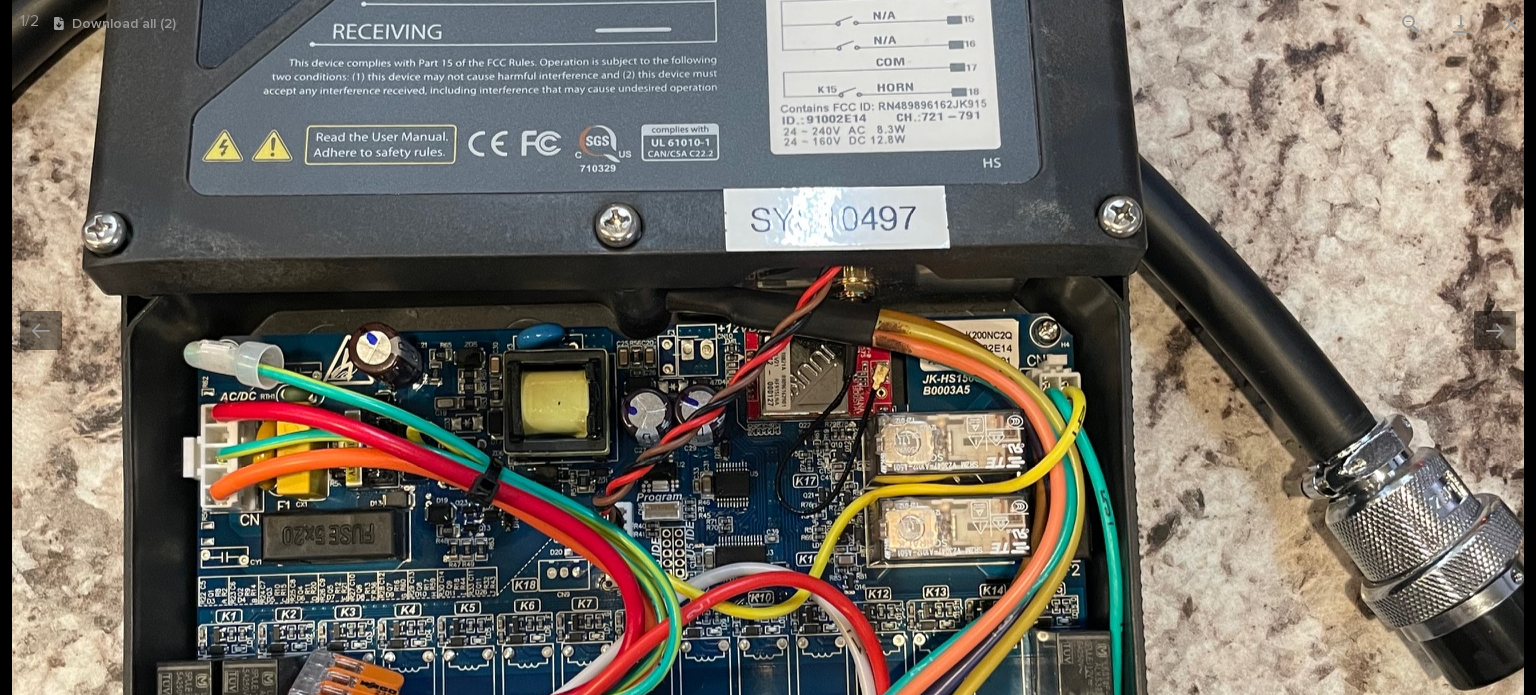 drag, startPoint x: 1197, startPoint y: 176, endPoint x: 1298, endPoint y: 592, distance: 428.08527 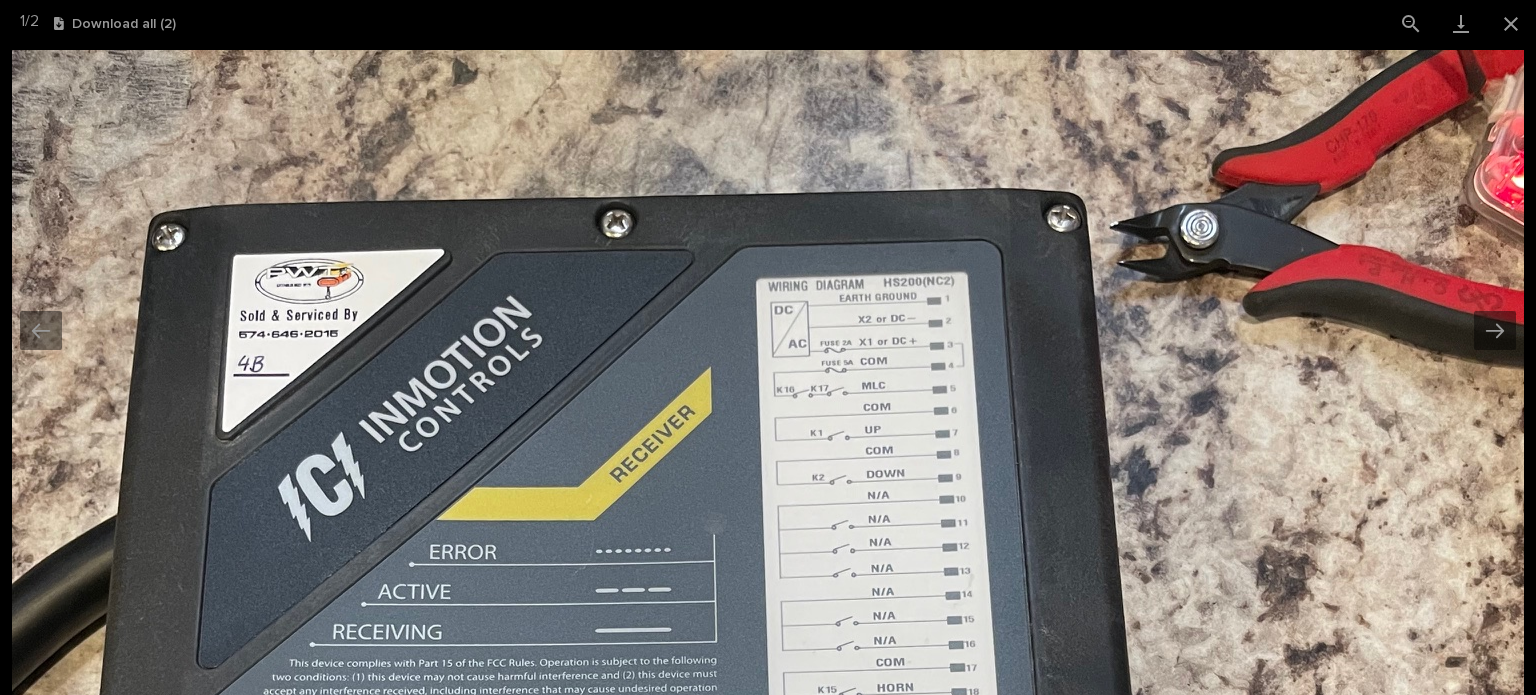 drag, startPoint x: 1096, startPoint y: 136, endPoint x: 1140, endPoint y: 135, distance: 44.011364 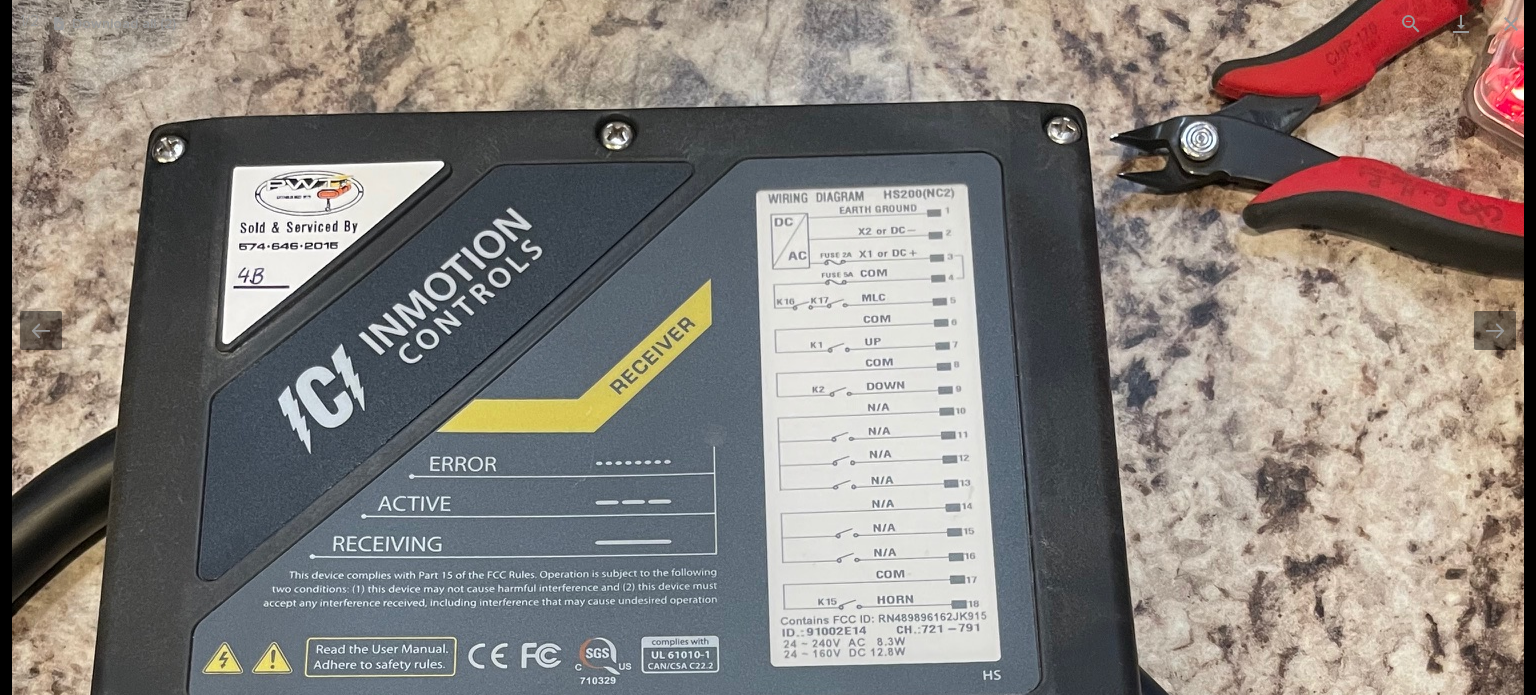 drag, startPoint x: 641, startPoint y: 423, endPoint x: 628, endPoint y: -121, distance: 544.15533 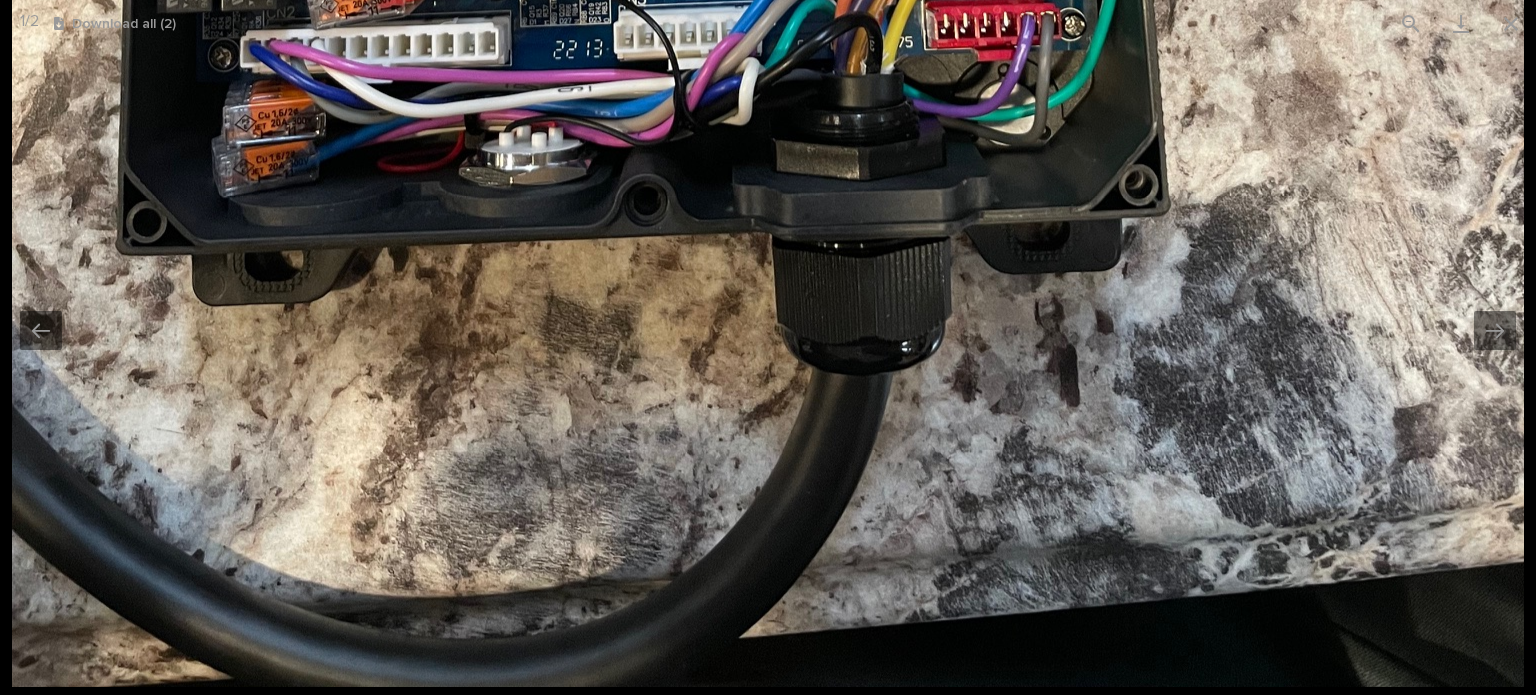 drag, startPoint x: 672, startPoint y: 490, endPoint x: 794, endPoint y: 518, distance: 125.17188 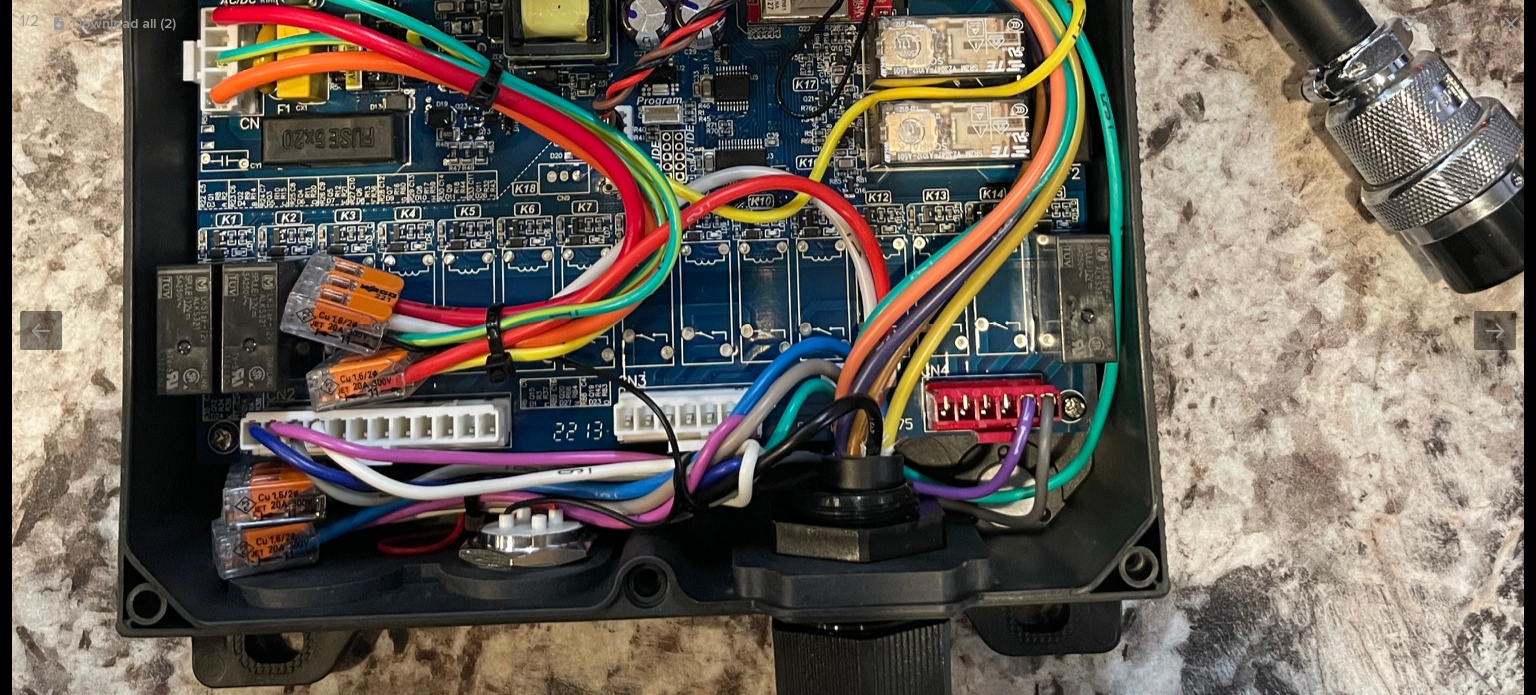 drag, startPoint x: 868, startPoint y: 92, endPoint x: 873, endPoint y: 370, distance: 278.04495 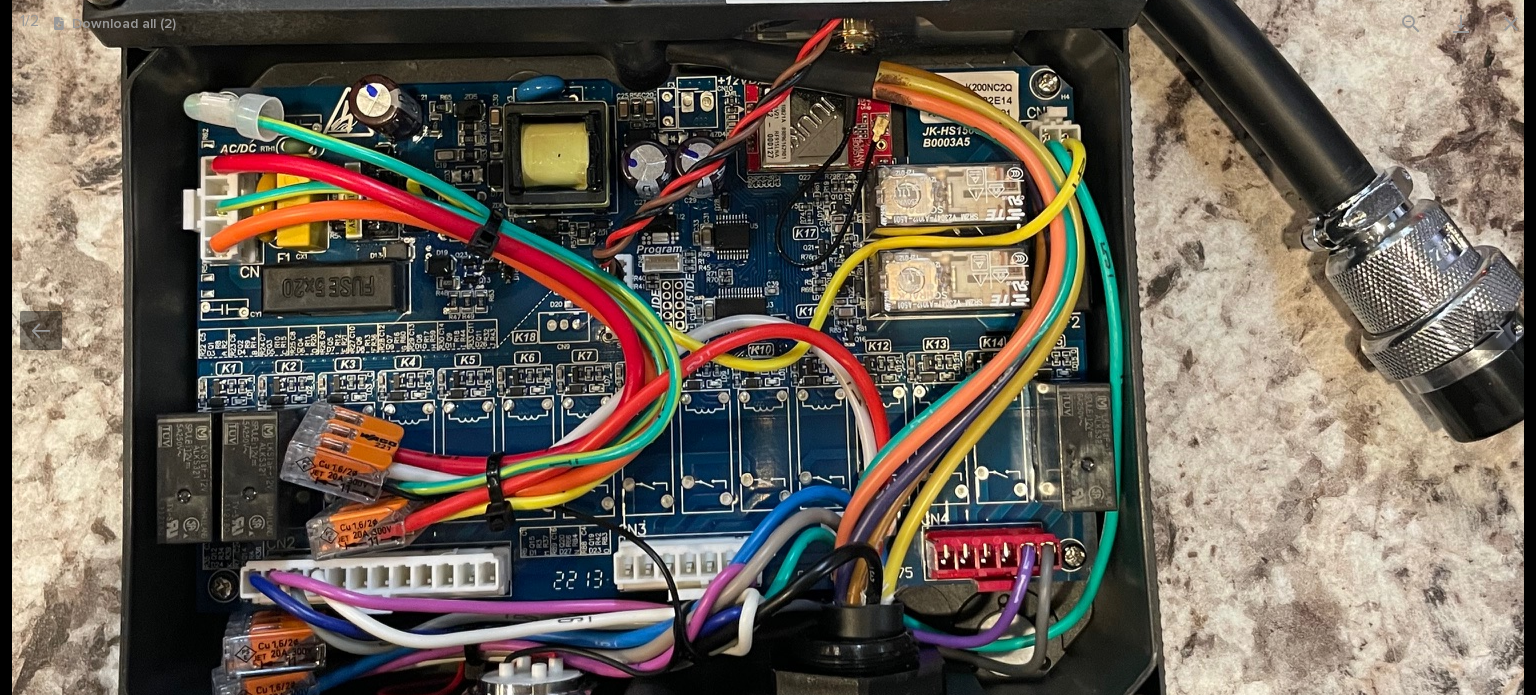 drag, startPoint x: 900, startPoint y: 280, endPoint x: 937, endPoint y: 173, distance: 113.216606 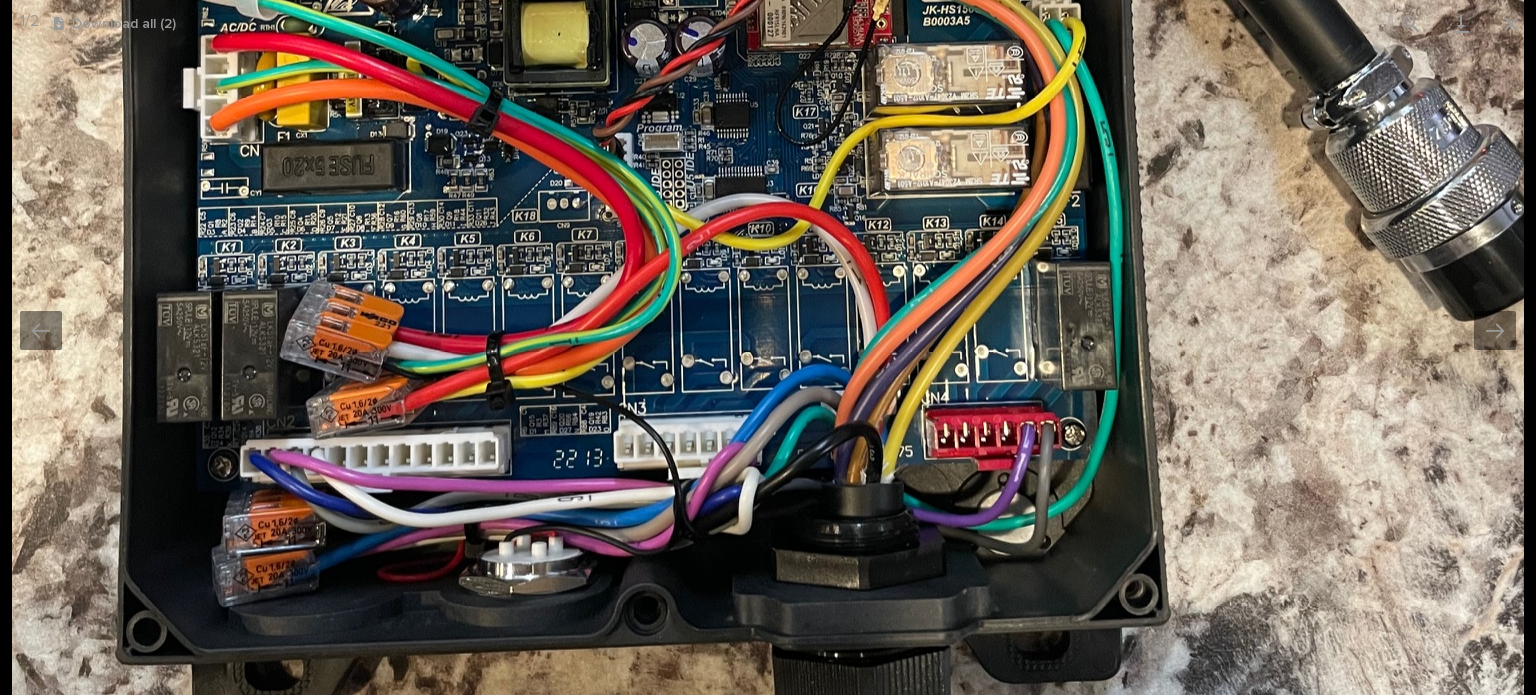 drag, startPoint x: 939, startPoint y: 167, endPoint x: 948, endPoint y: 130, distance: 38.078865 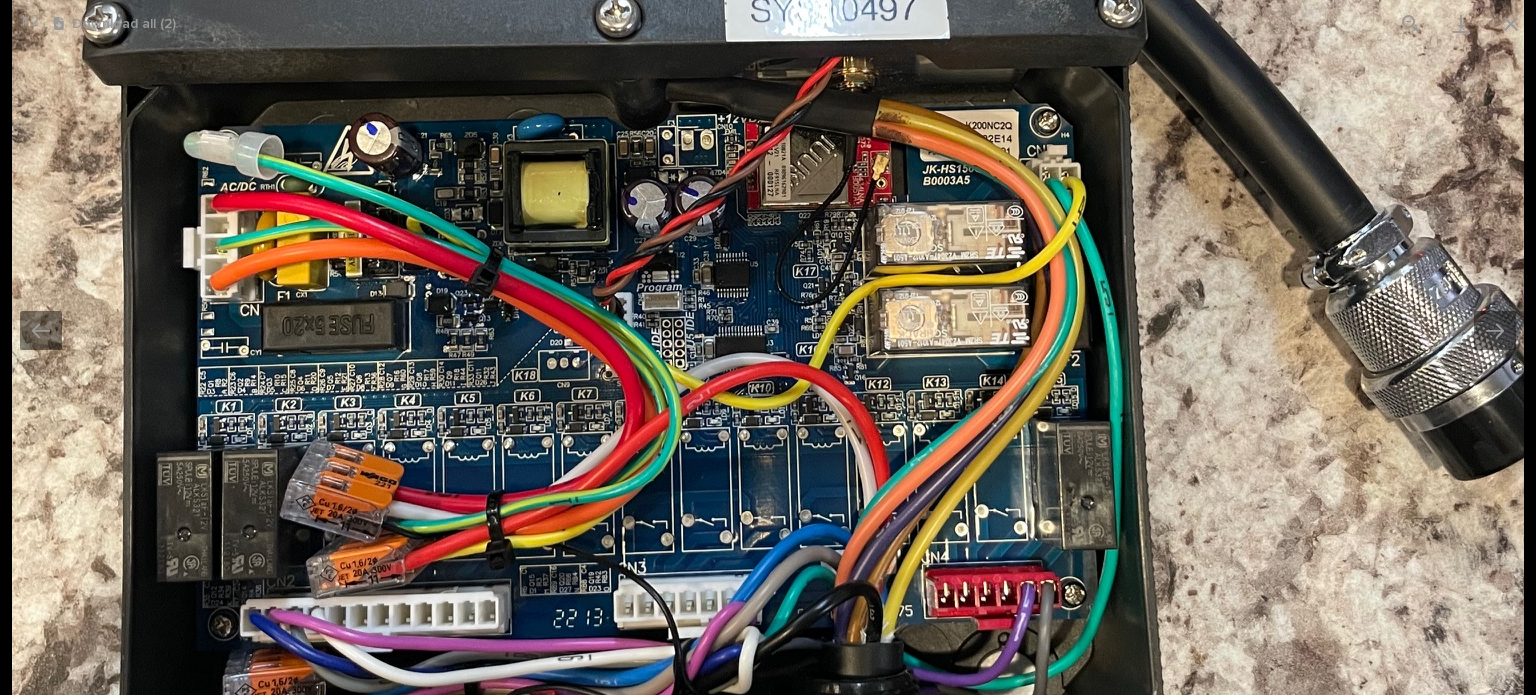 drag, startPoint x: 794, startPoint y: 176, endPoint x: 804, endPoint y: 356, distance: 180.27756 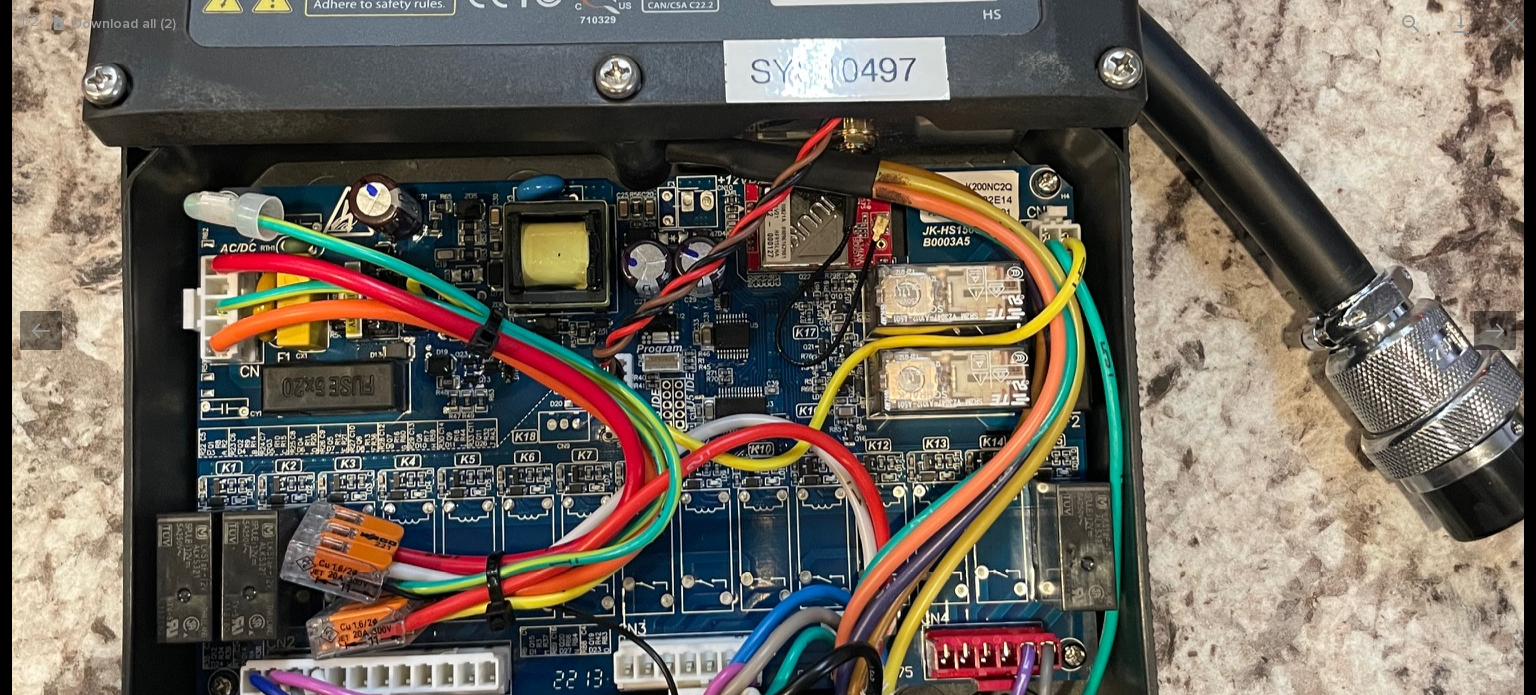 click at bounding box center [768, 309] 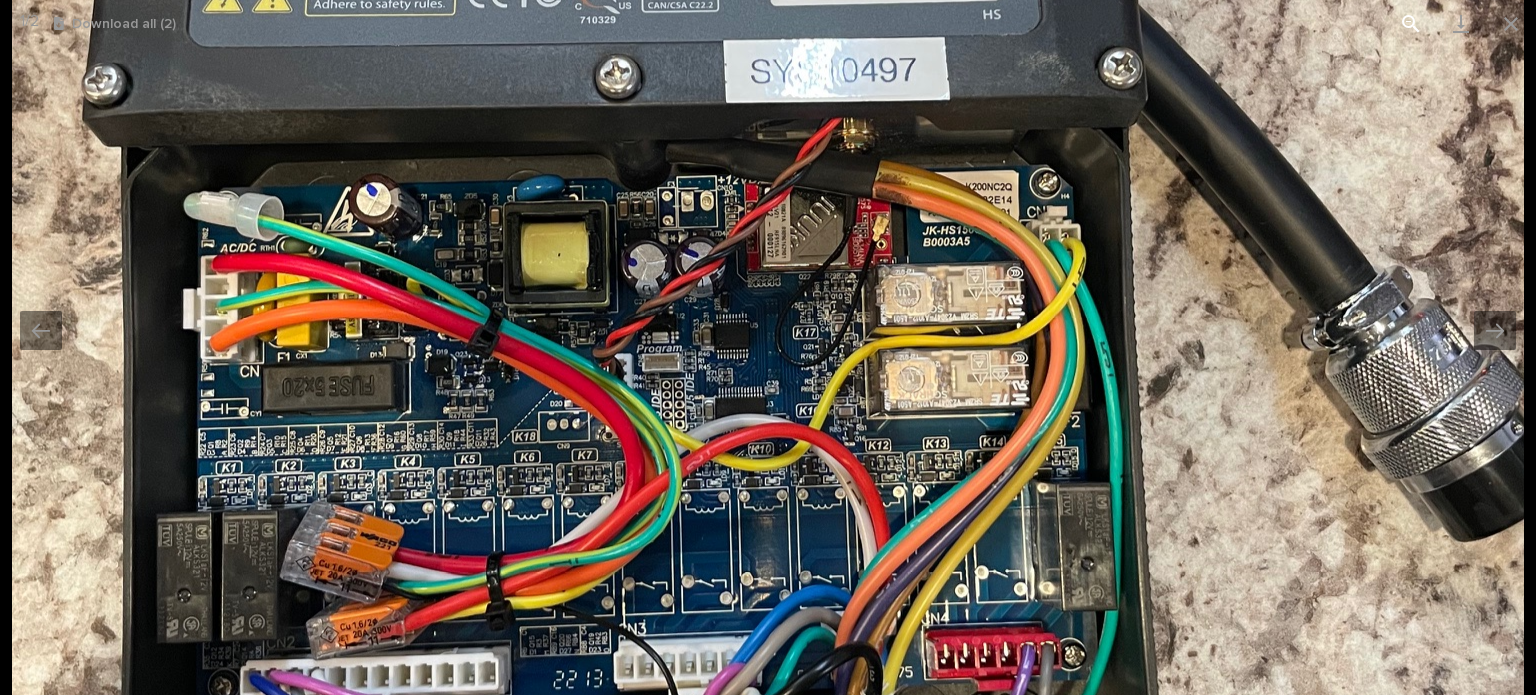 click at bounding box center [1411, 23] 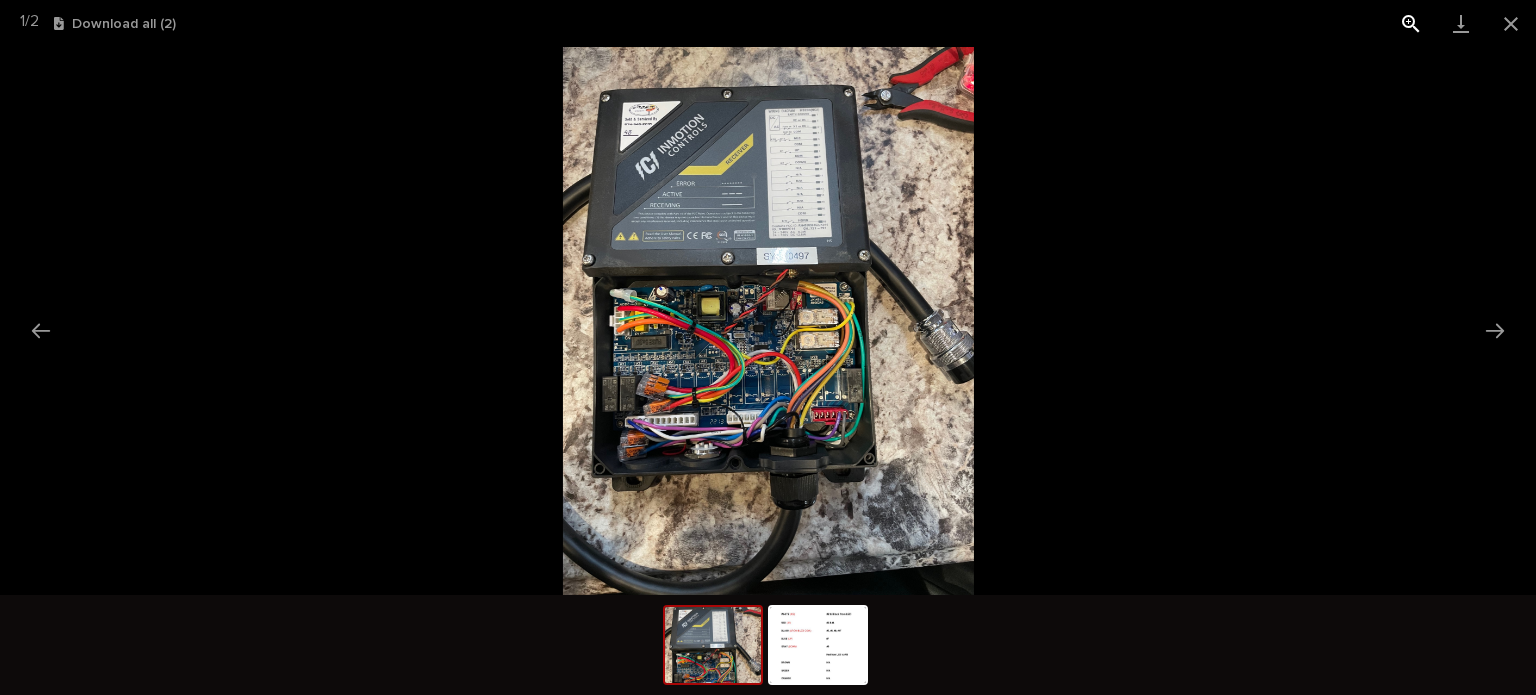 click at bounding box center (1411, 23) 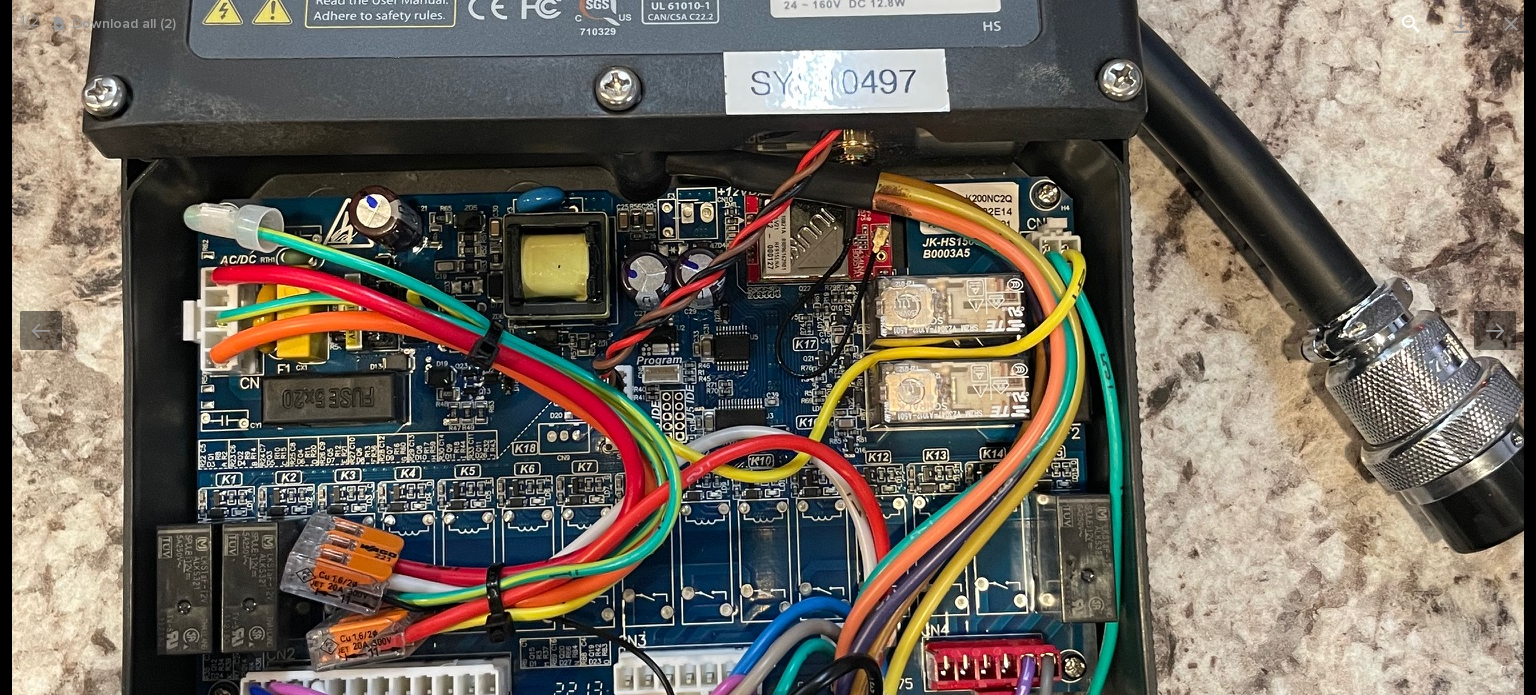 click at bounding box center [1411, 23] 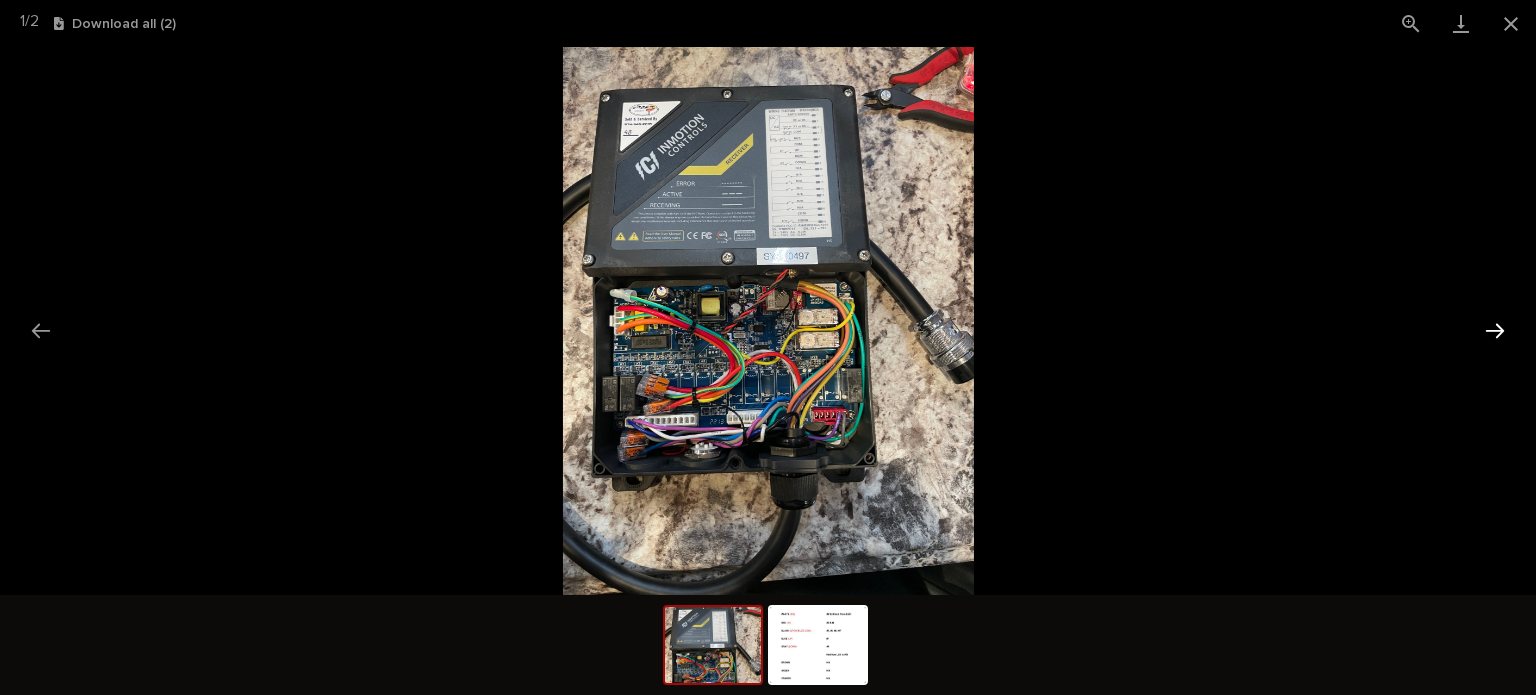click at bounding box center [1495, 330] 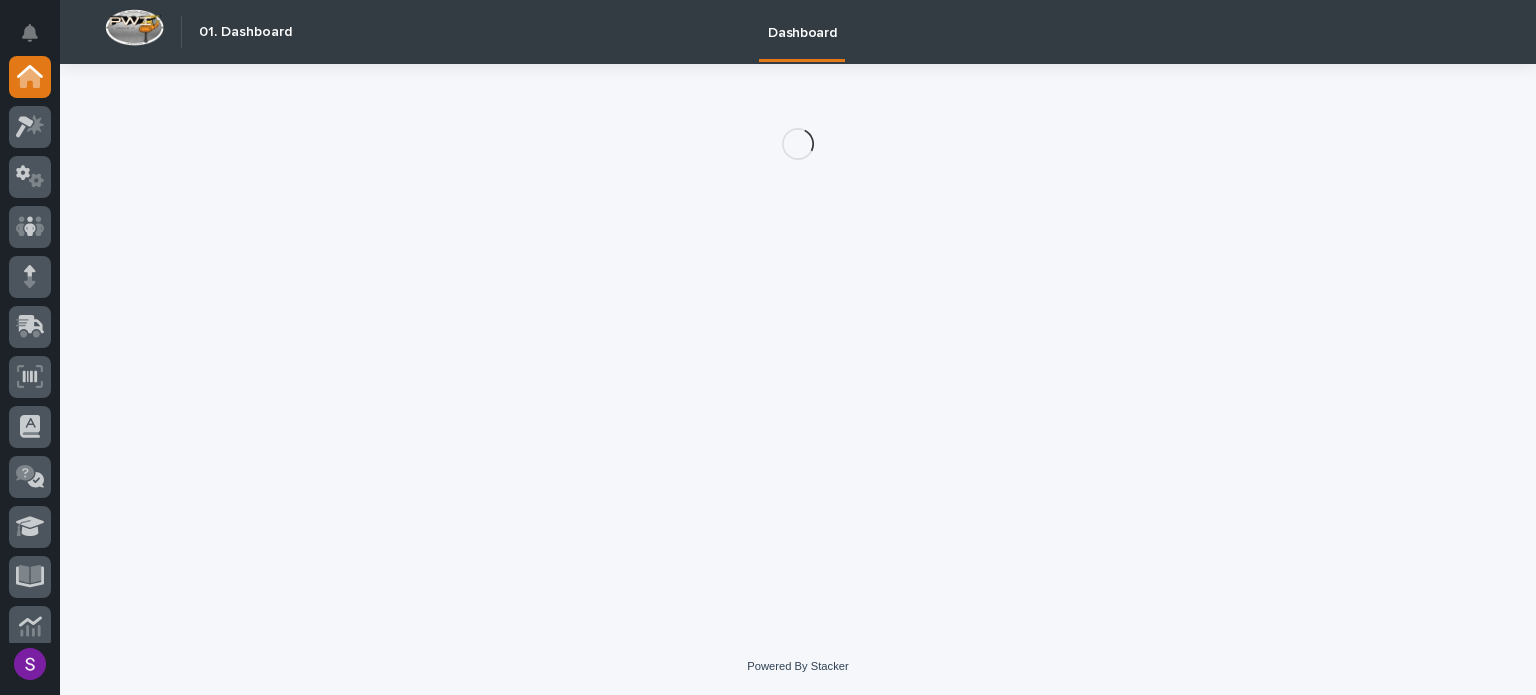 scroll, scrollTop: 0, scrollLeft: 0, axis: both 